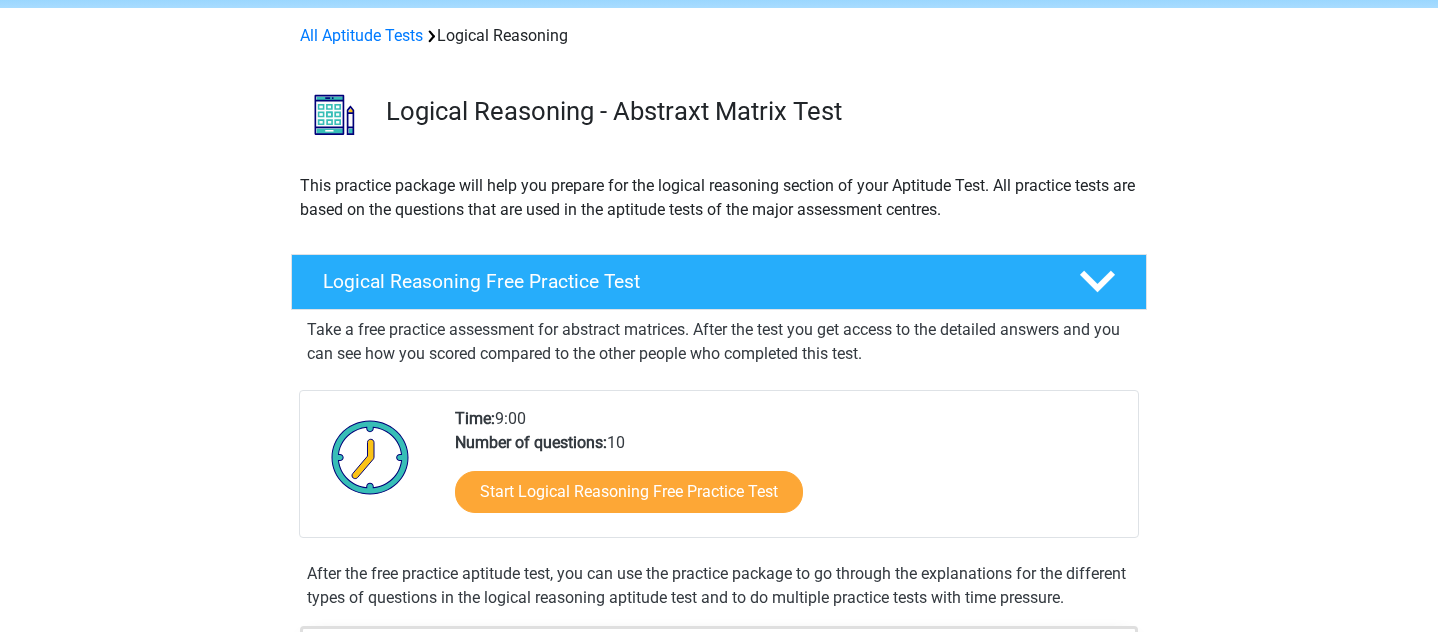 scroll, scrollTop: 171, scrollLeft: 0, axis: vertical 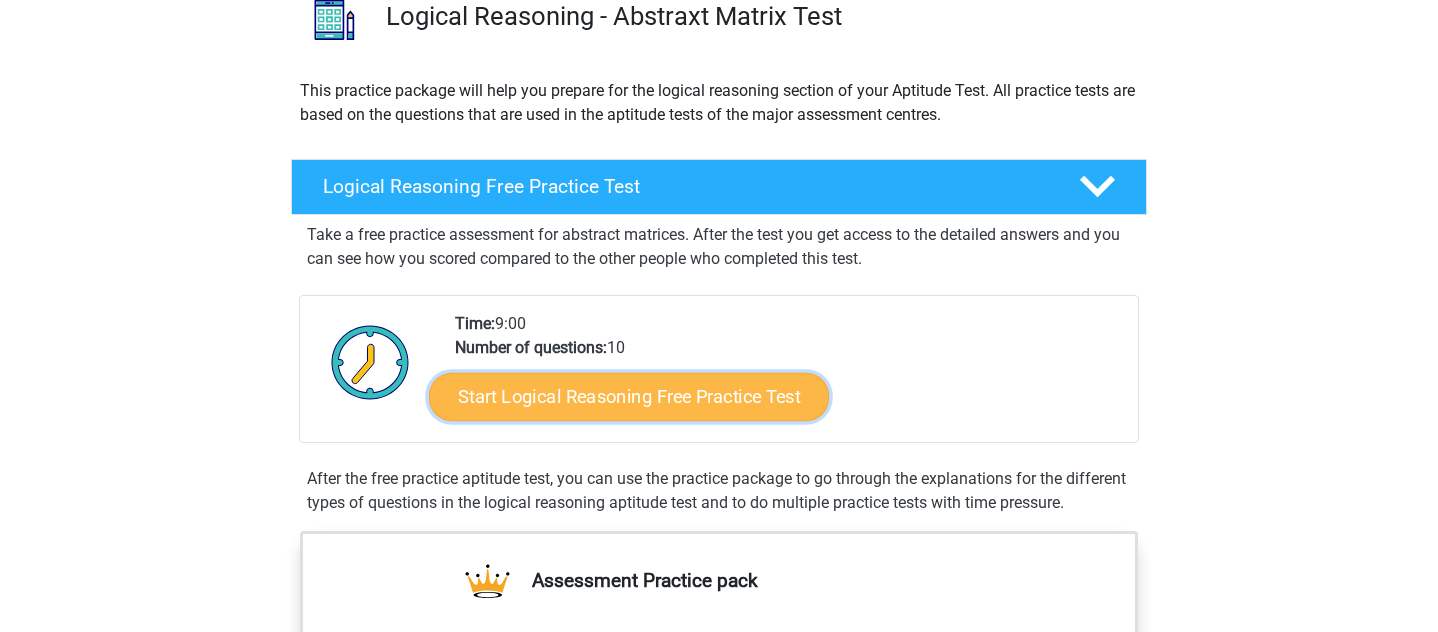click on "Start Logical Reasoning
Free Practice Test" at bounding box center (629, 396) 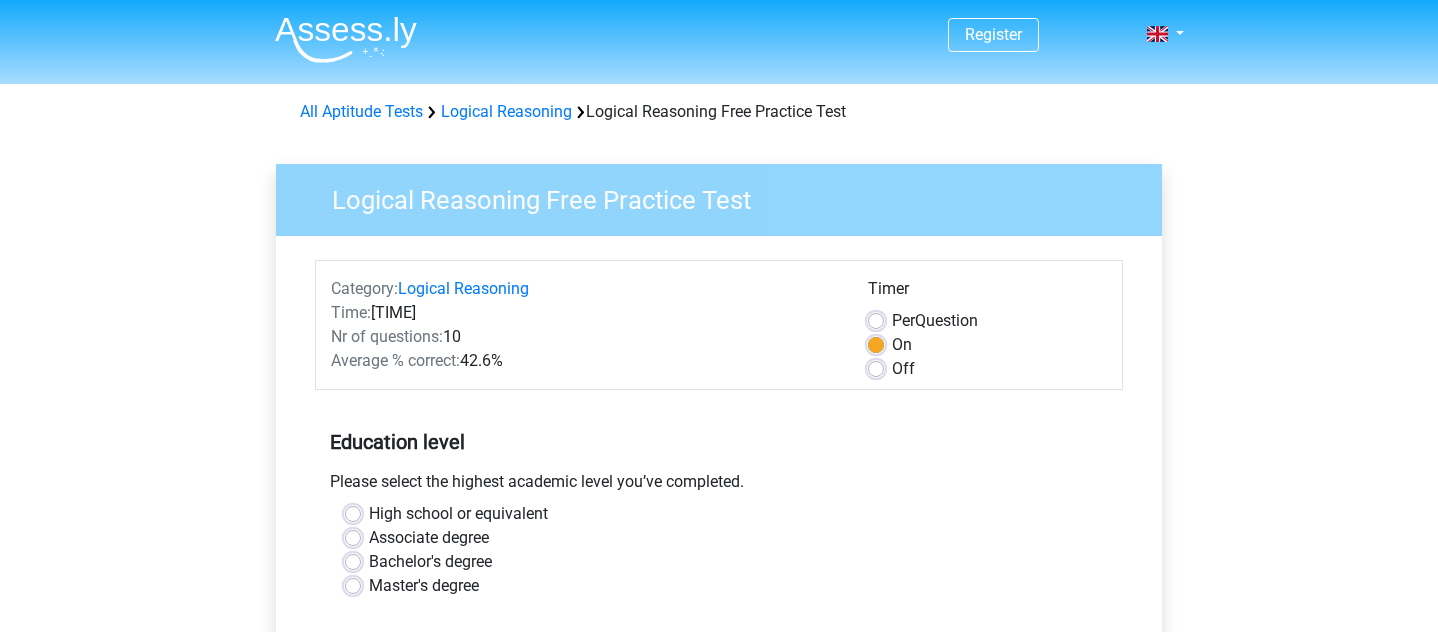 scroll, scrollTop: 185, scrollLeft: 0, axis: vertical 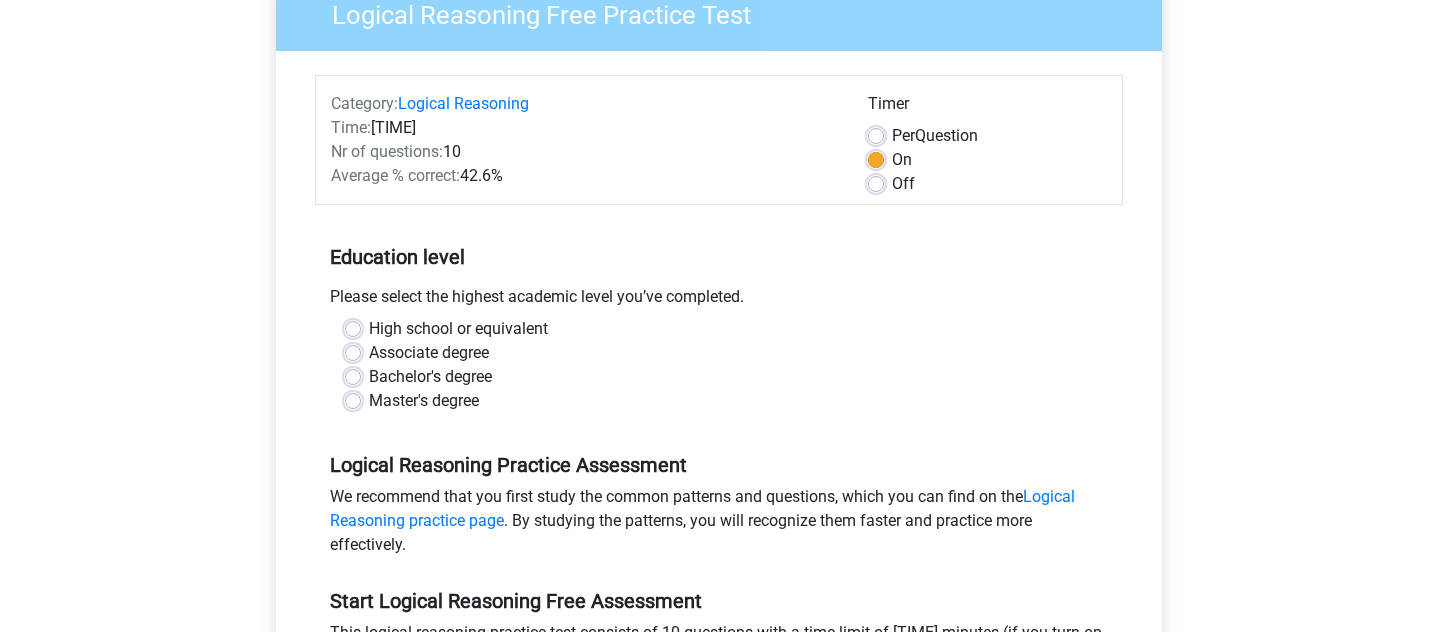 click on "High school or equivalent" at bounding box center [458, 329] 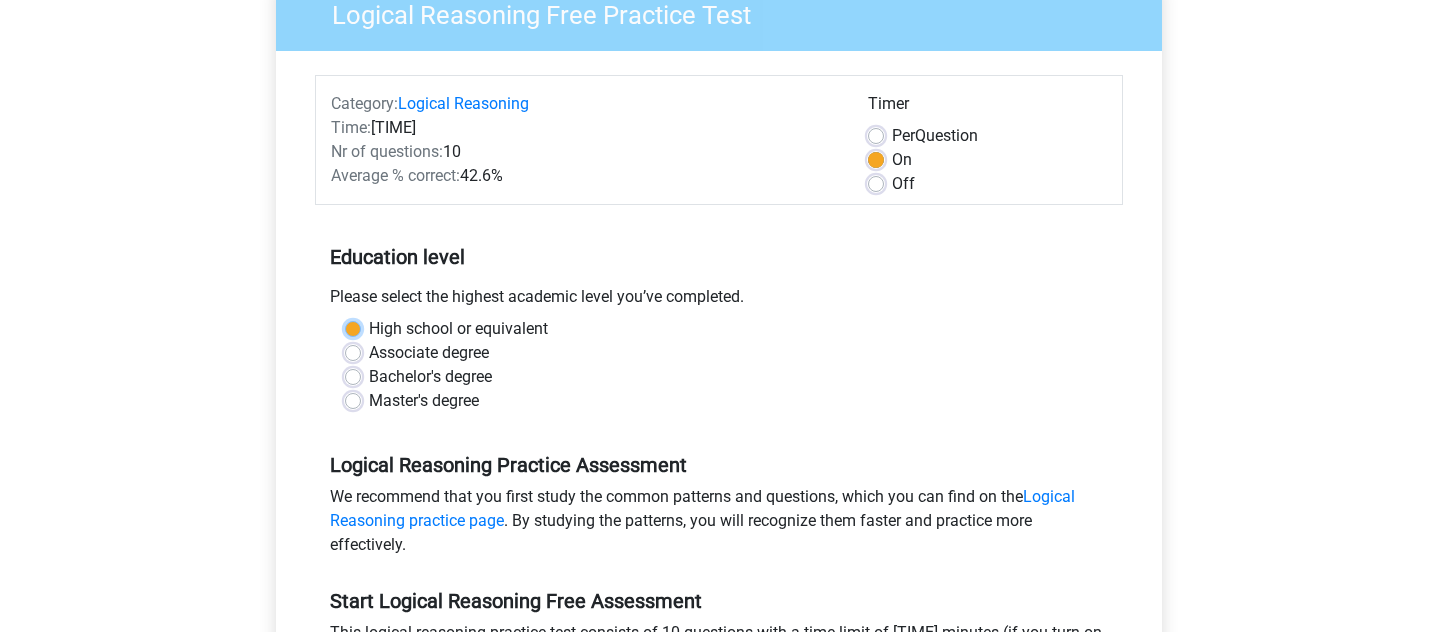 click on "High school or equivalent" at bounding box center (353, 327) 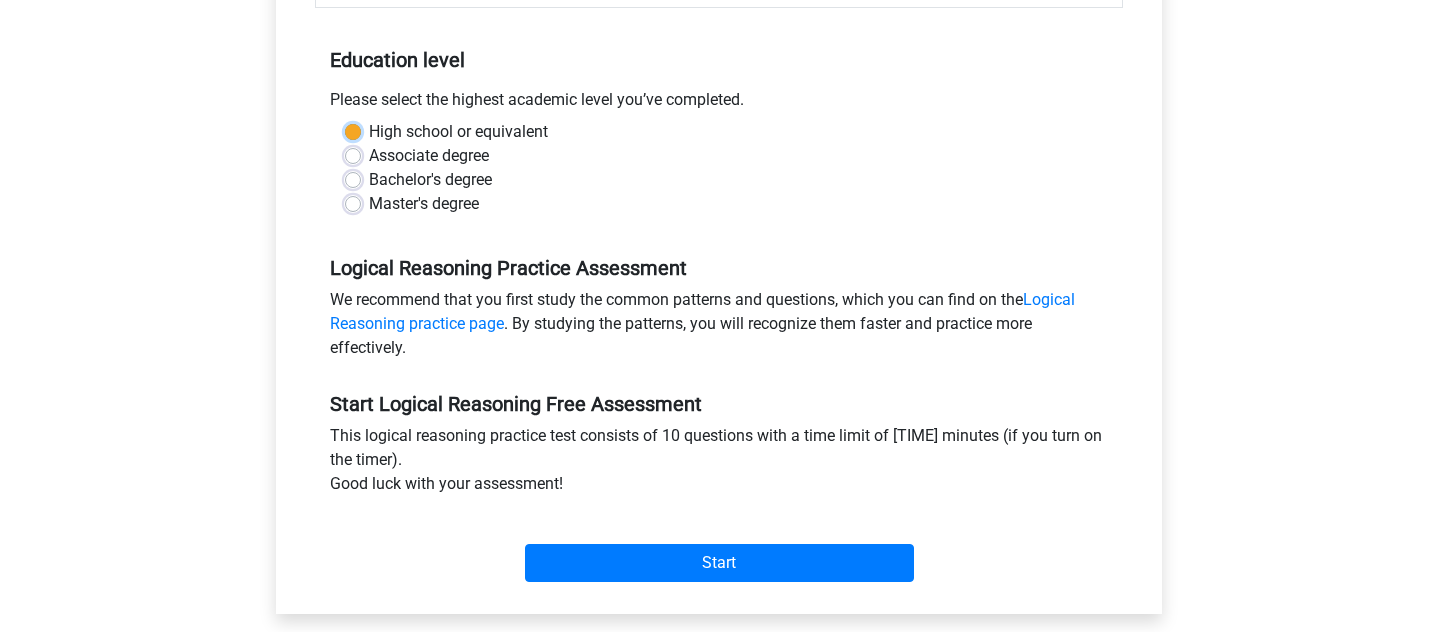 scroll, scrollTop: 381, scrollLeft: 0, axis: vertical 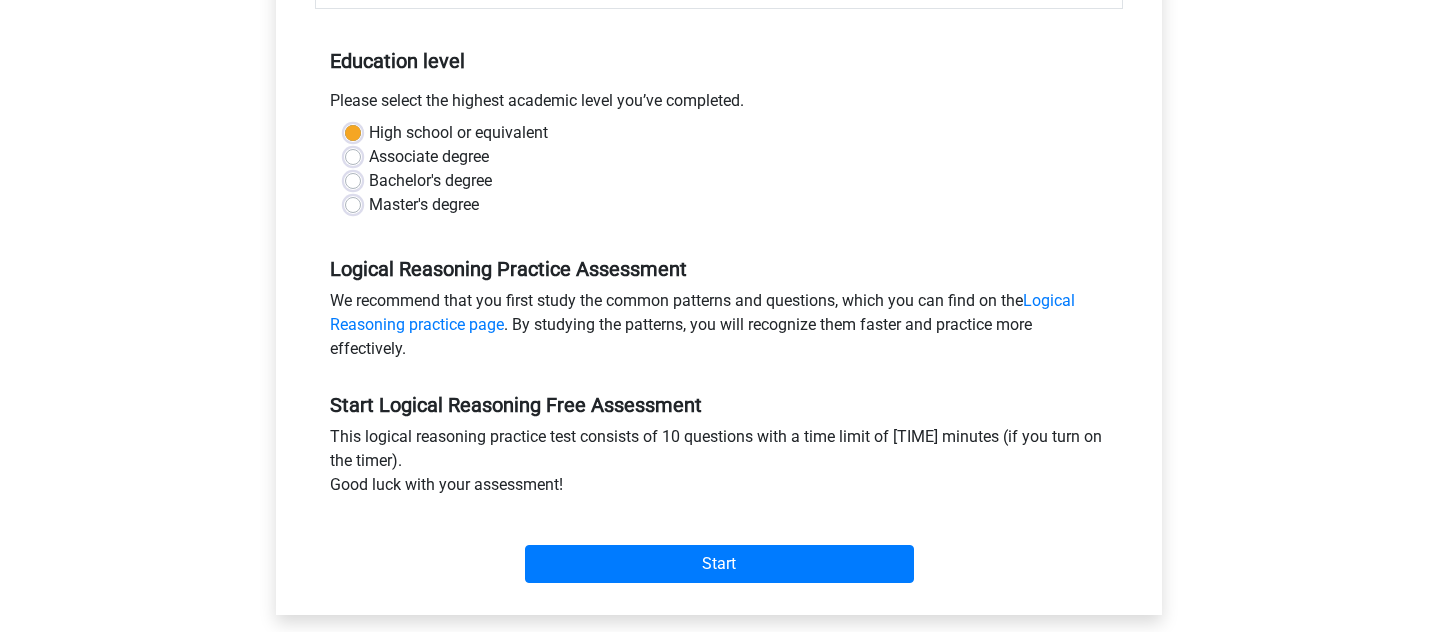 click on "Start" at bounding box center [719, 548] 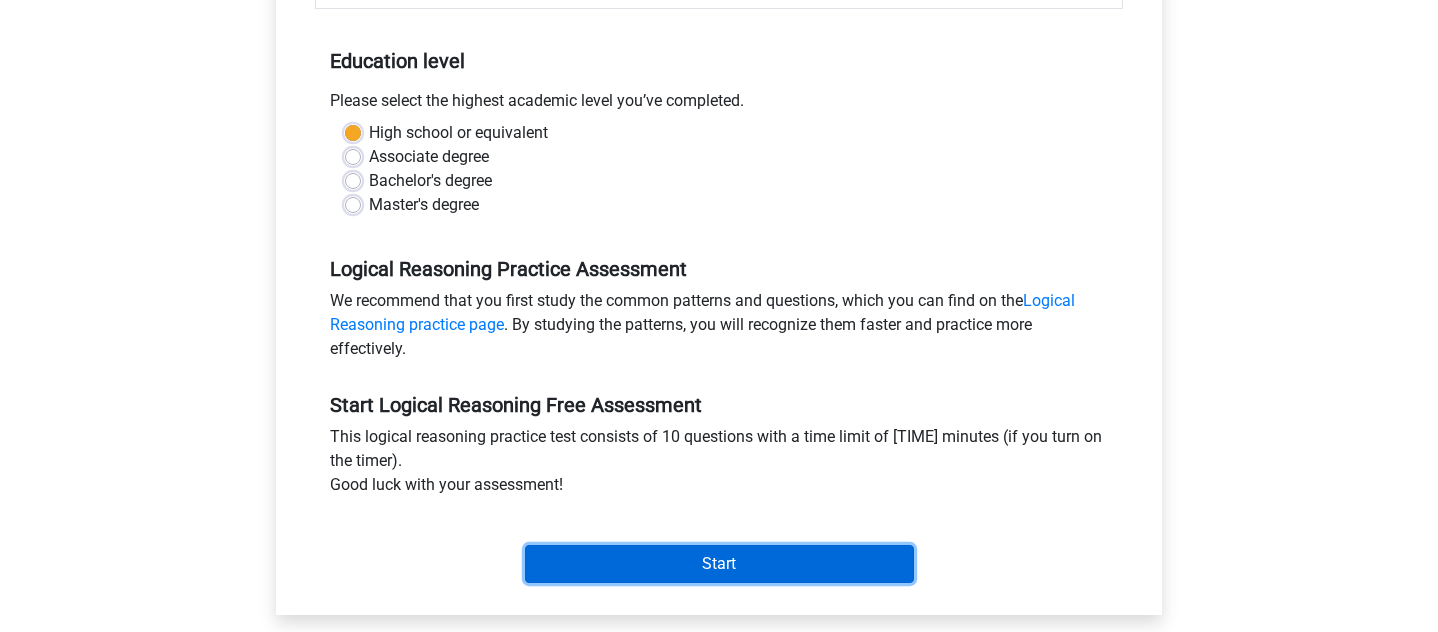 click on "Start" at bounding box center (719, 564) 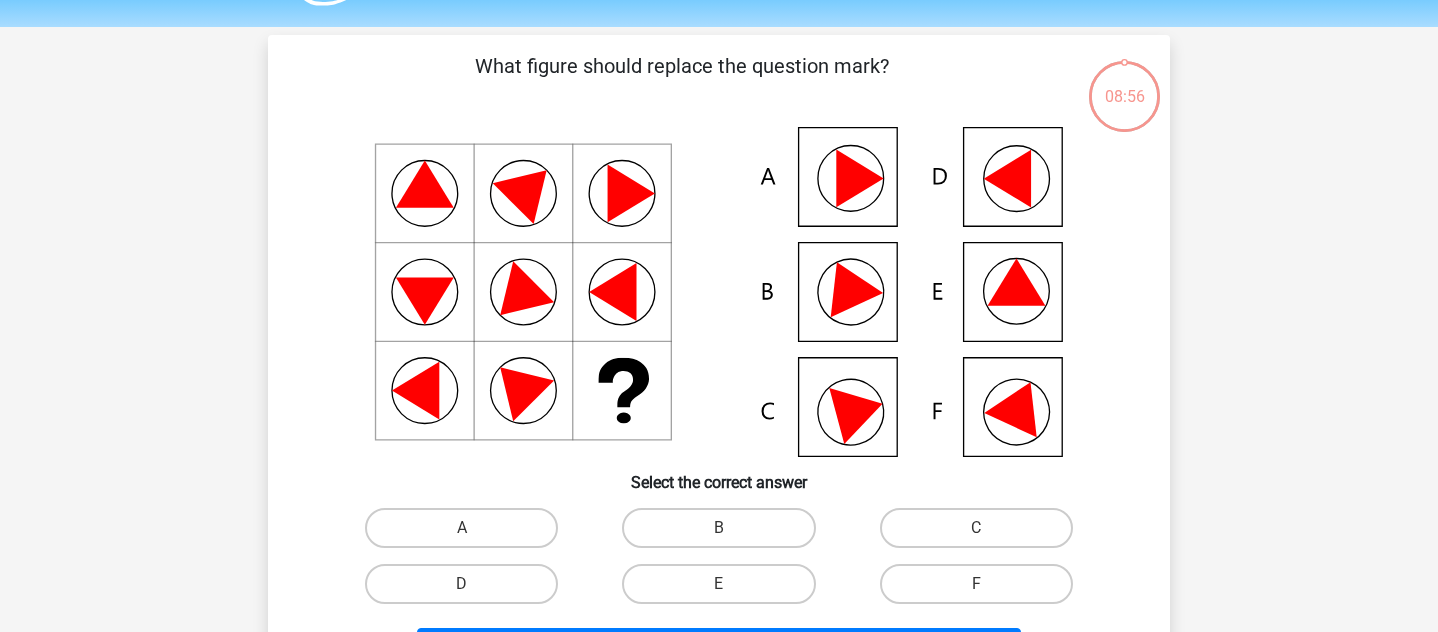 scroll, scrollTop: 59, scrollLeft: 0, axis: vertical 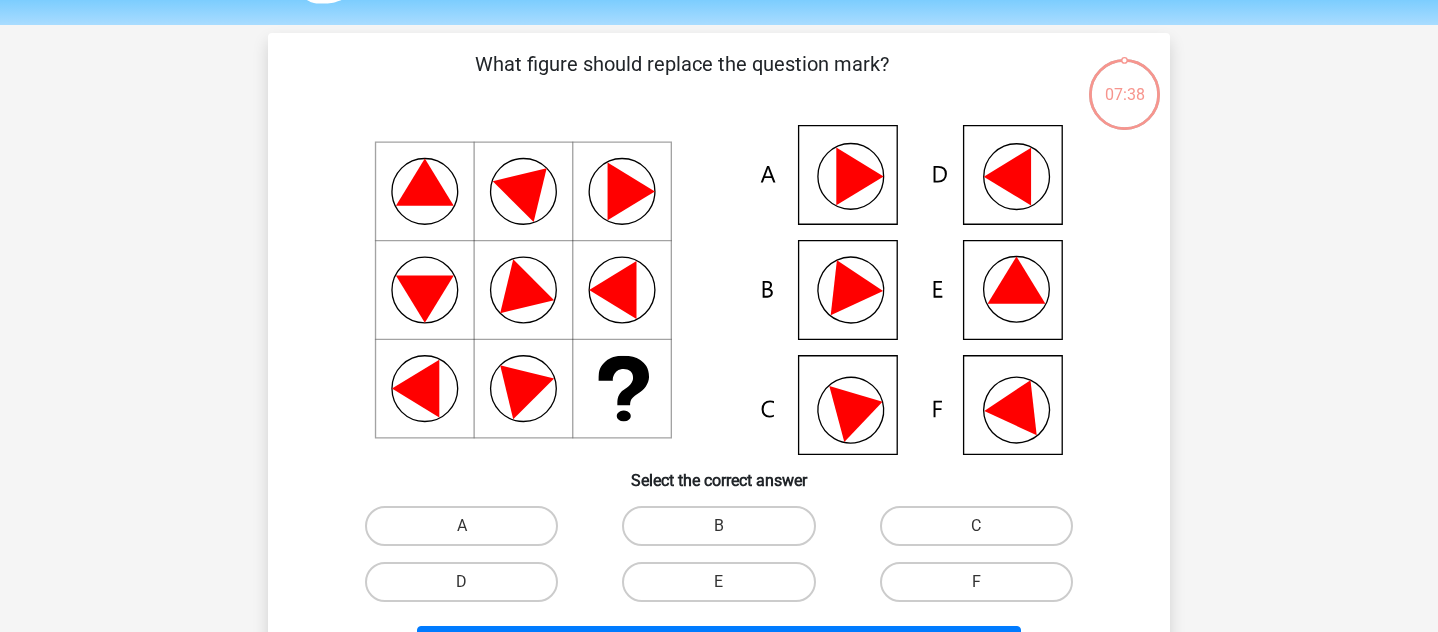 click at bounding box center [1017, 280] 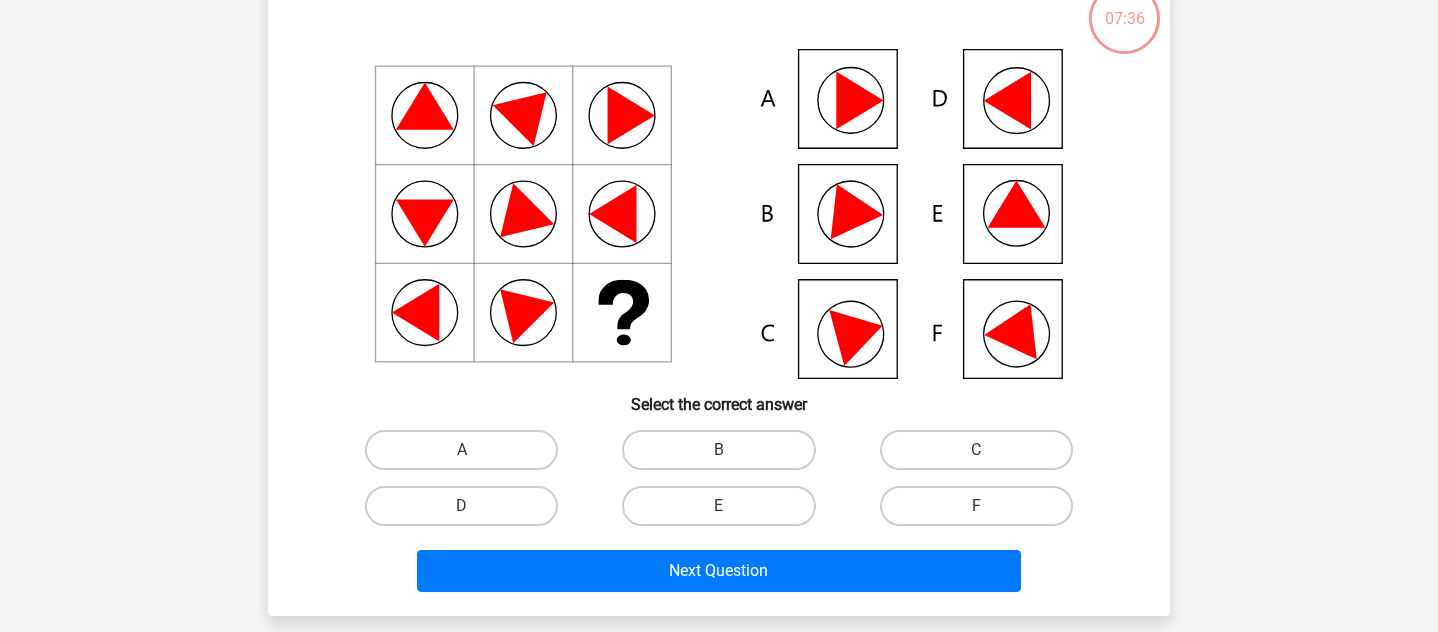 scroll, scrollTop: 143, scrollLeft: 0, axis: vertical 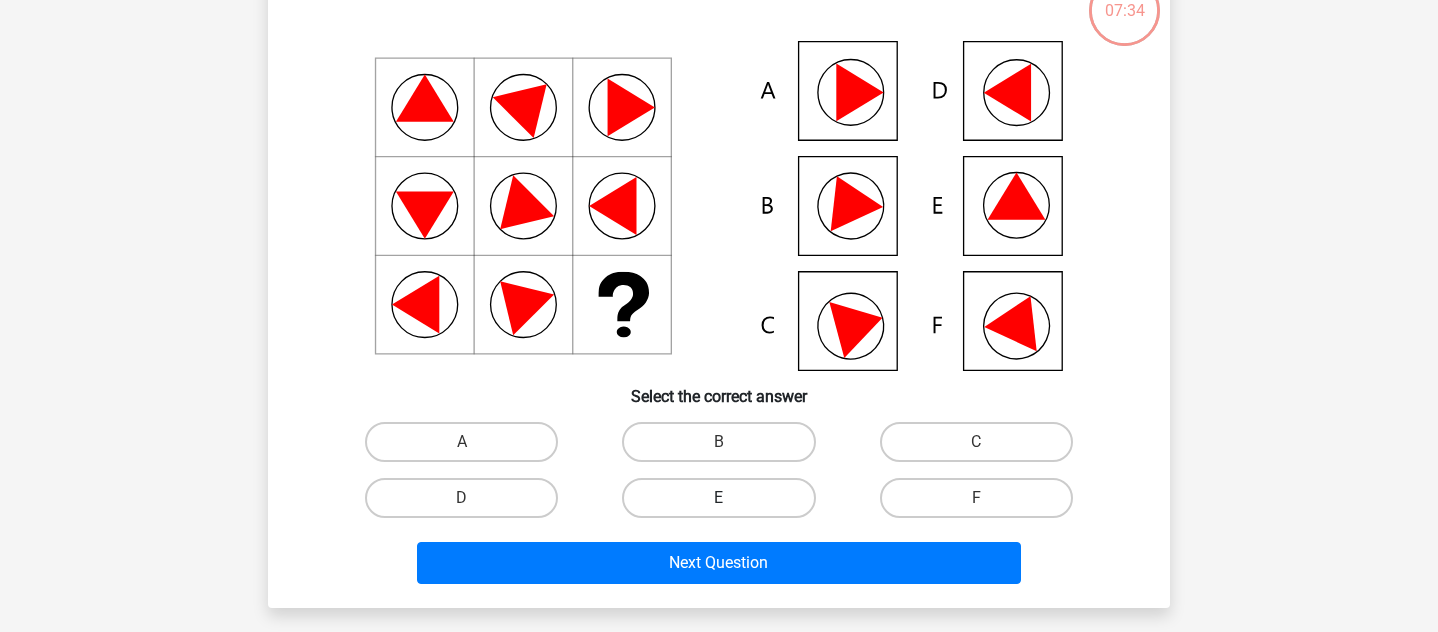 click on "E" at bounding box center [718, 498] 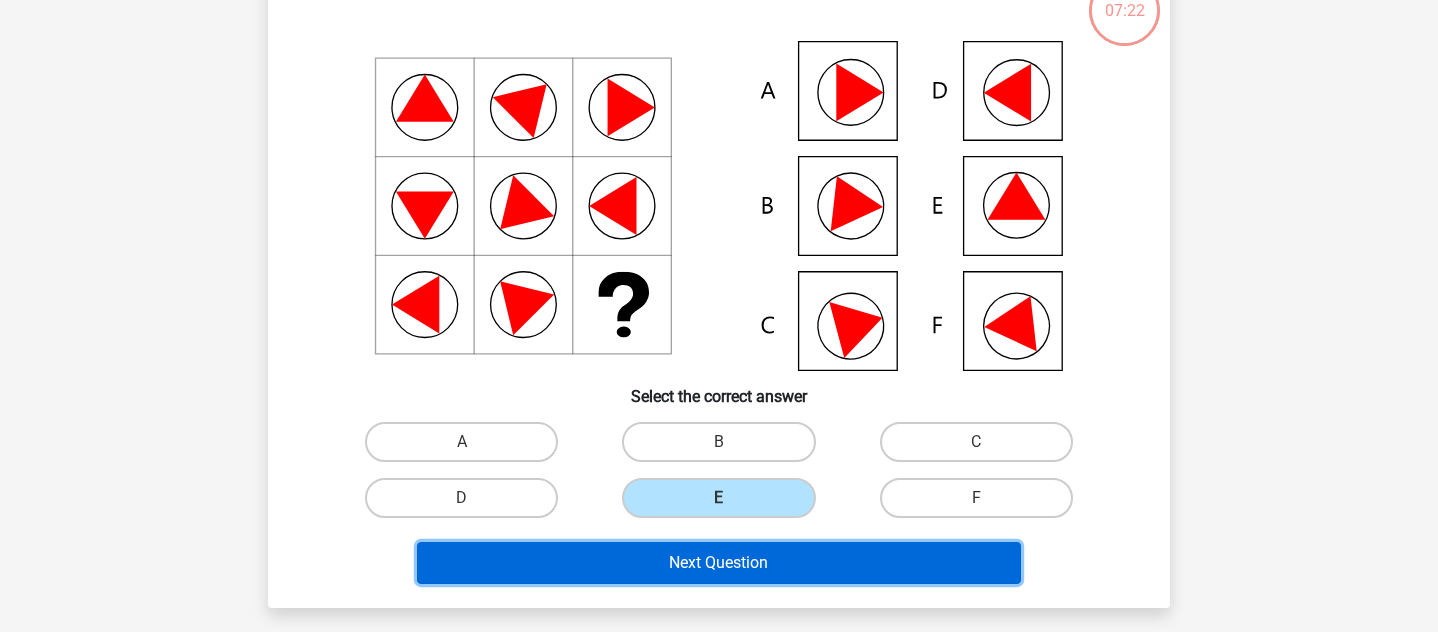 click on "Next Question" at bounding box center [719, 563] 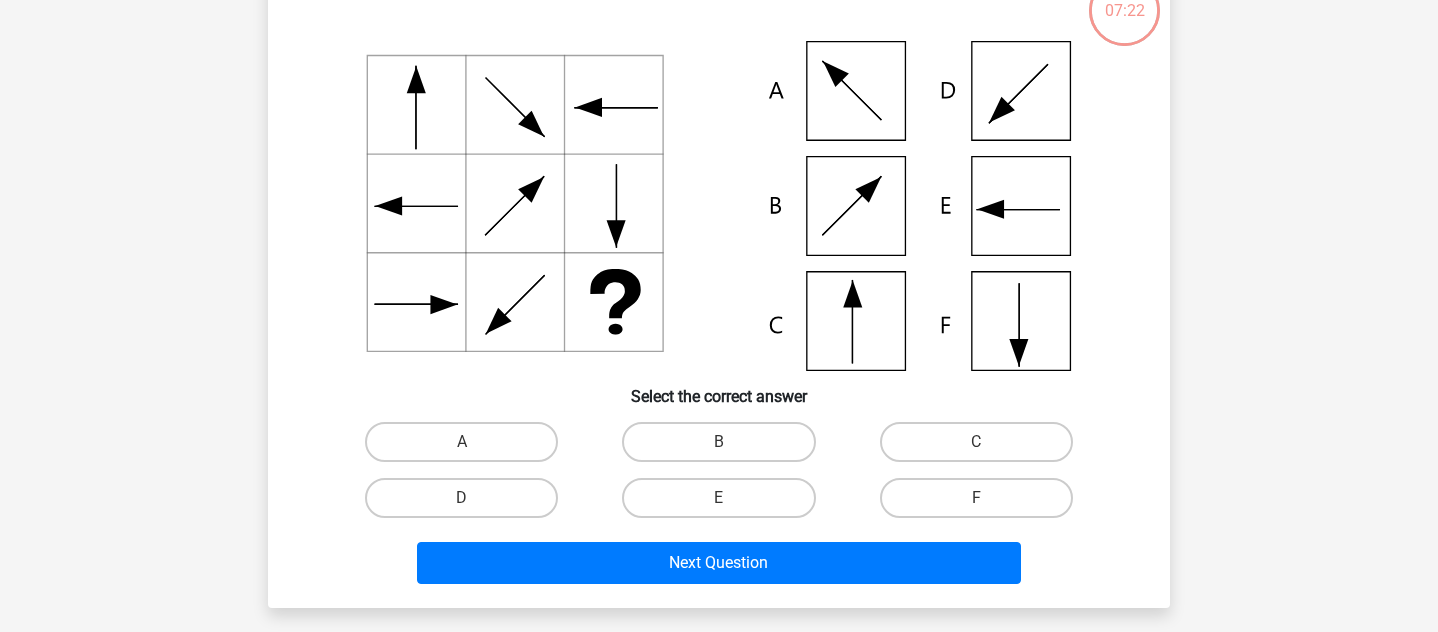 scroll, scrollTop: 92, scrollLeft: 0, axis: vertical 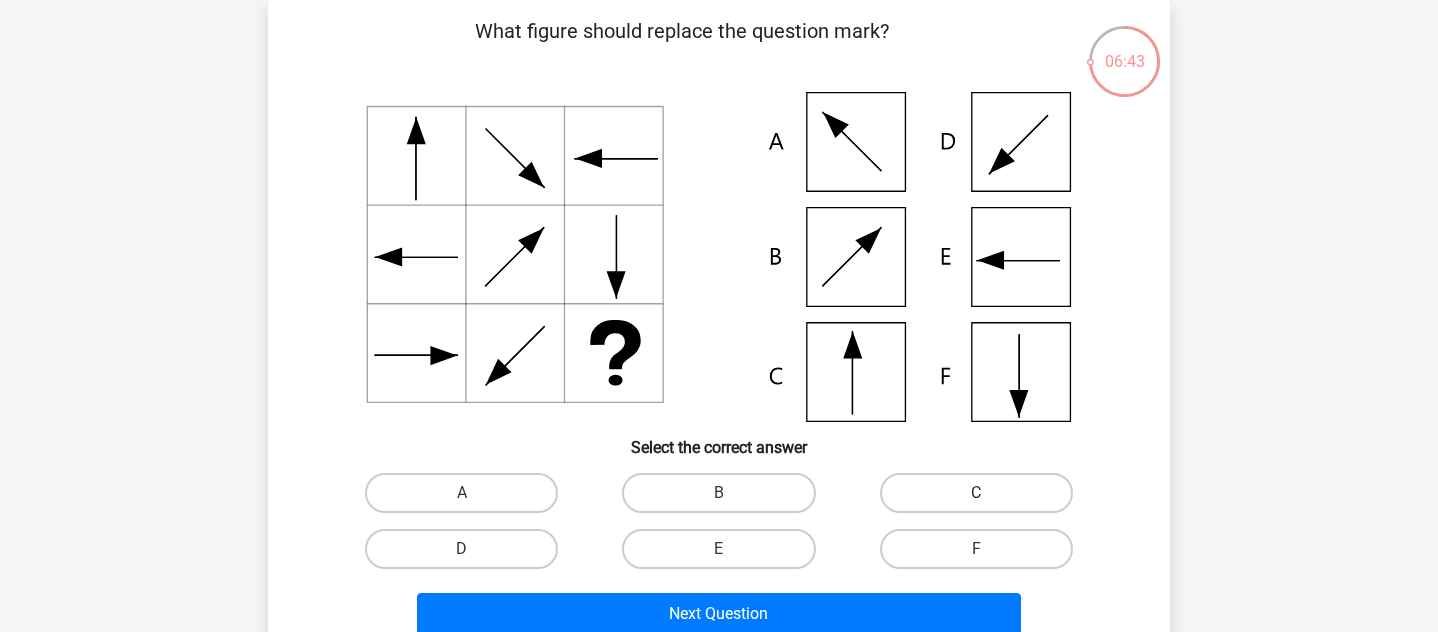 click on "C" at bounding box center (976, 493) 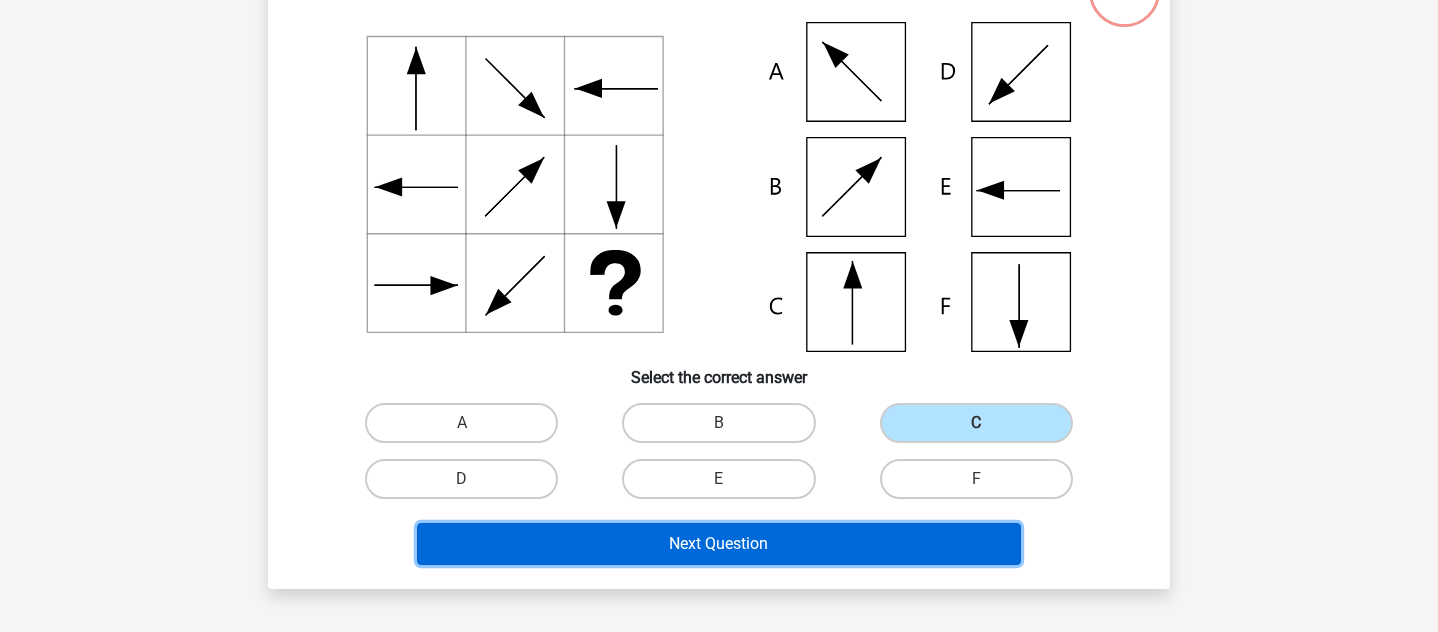 click on "Next Question" at bounding box center (719, 544) 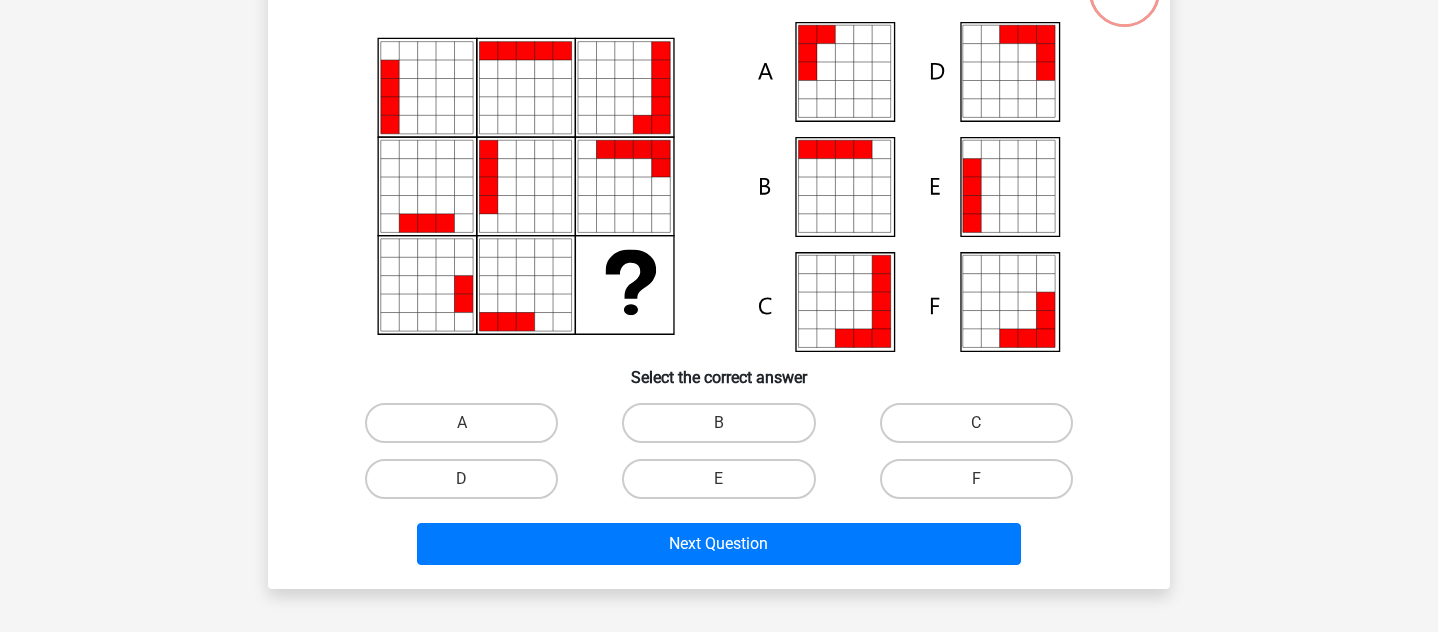 scroll, scrollTop: 92, scrollLeft: 0, axis: vertical 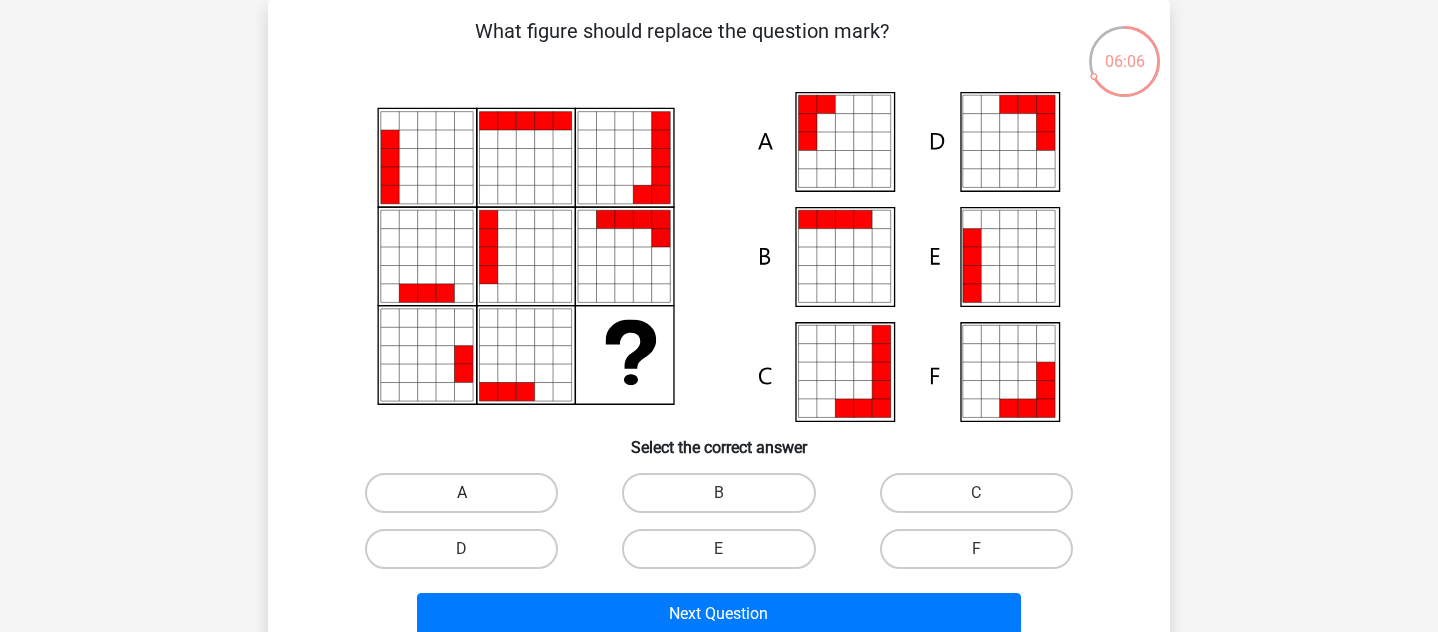 click on "A" at bounding box center [461, 493] 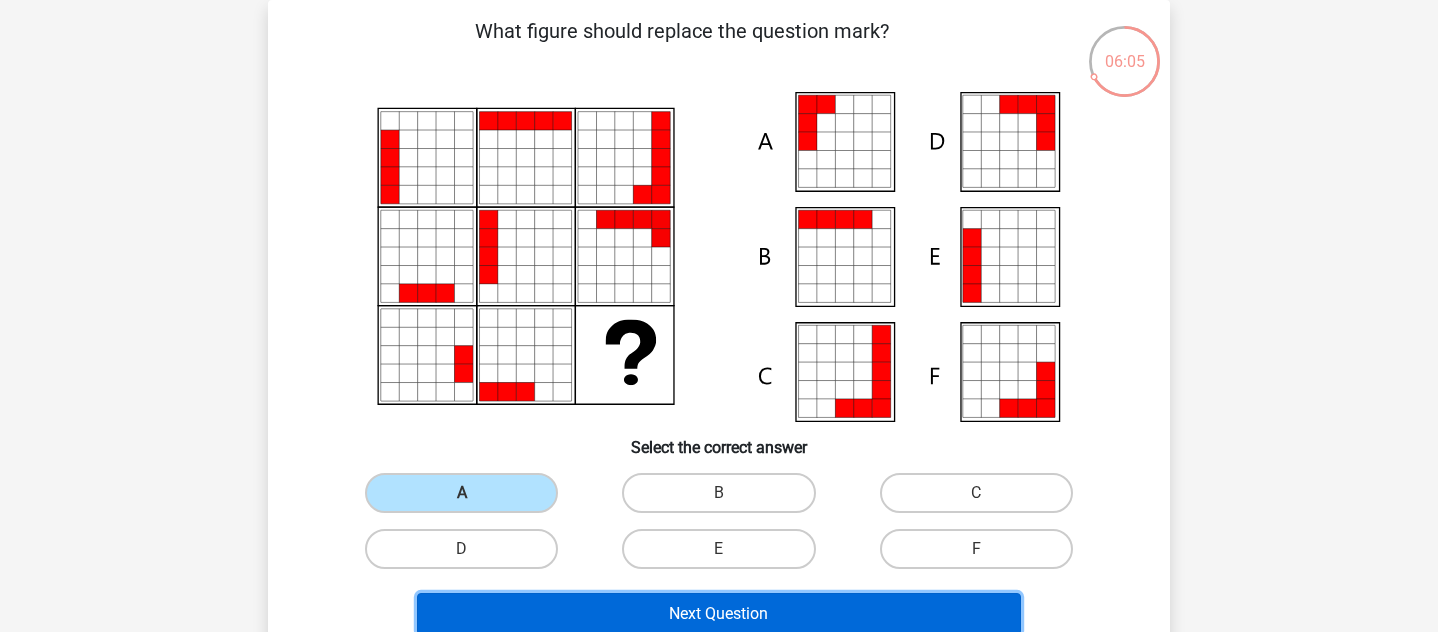 click on "Next Question" at bounding box center [719, 614] 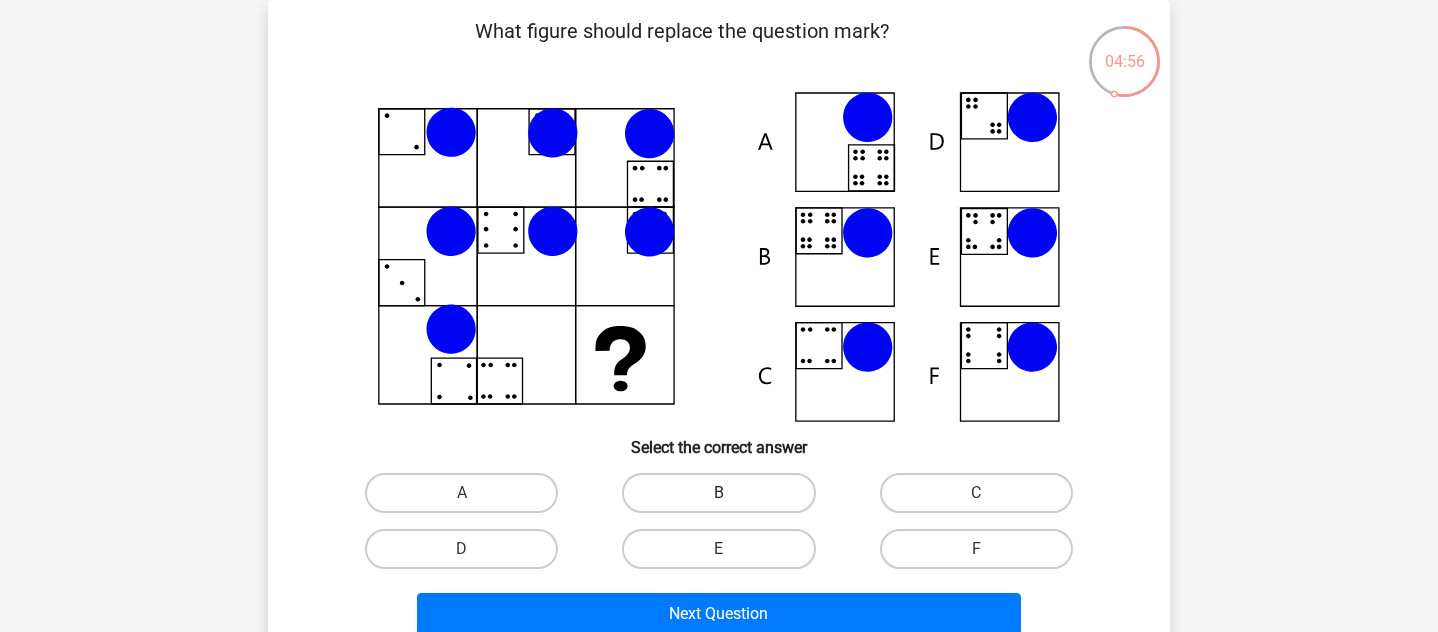 click on "B" at bounding box center [718, 493] 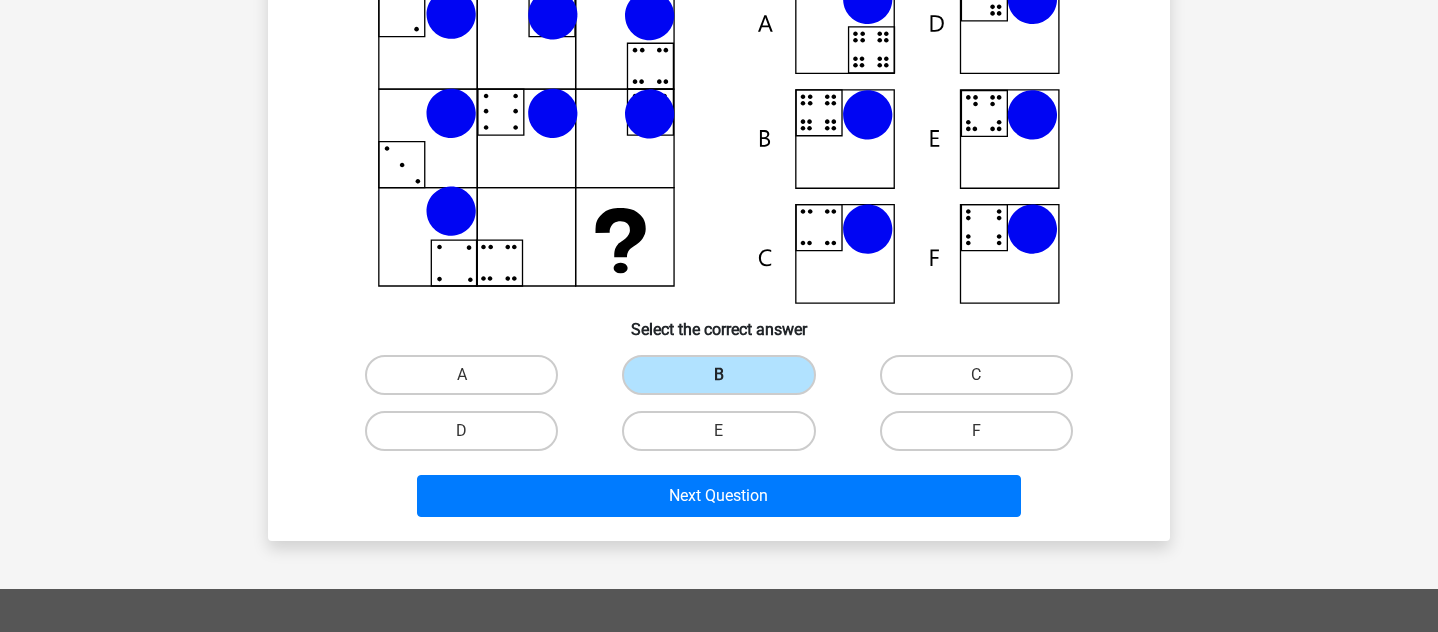 scroll, scrollTop: 211, scrollLeft: 0, axis: vertical 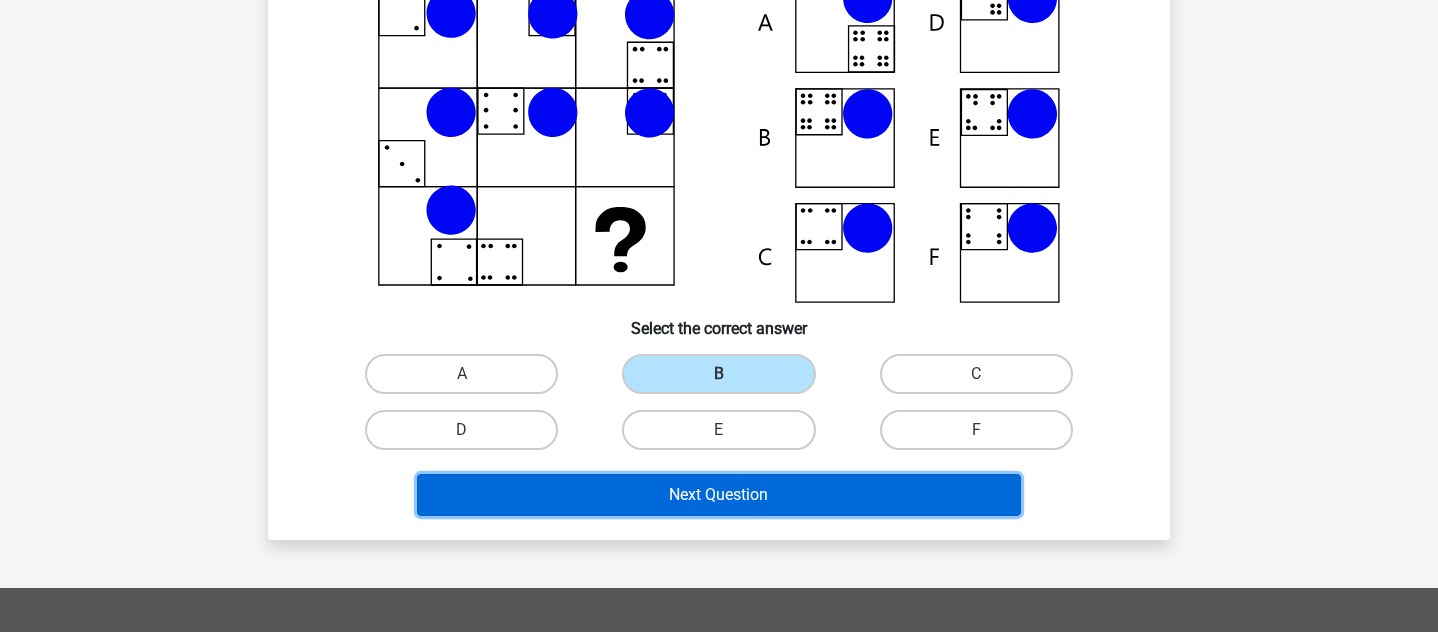 click on "Next Question" at bounding box center [719, 495] 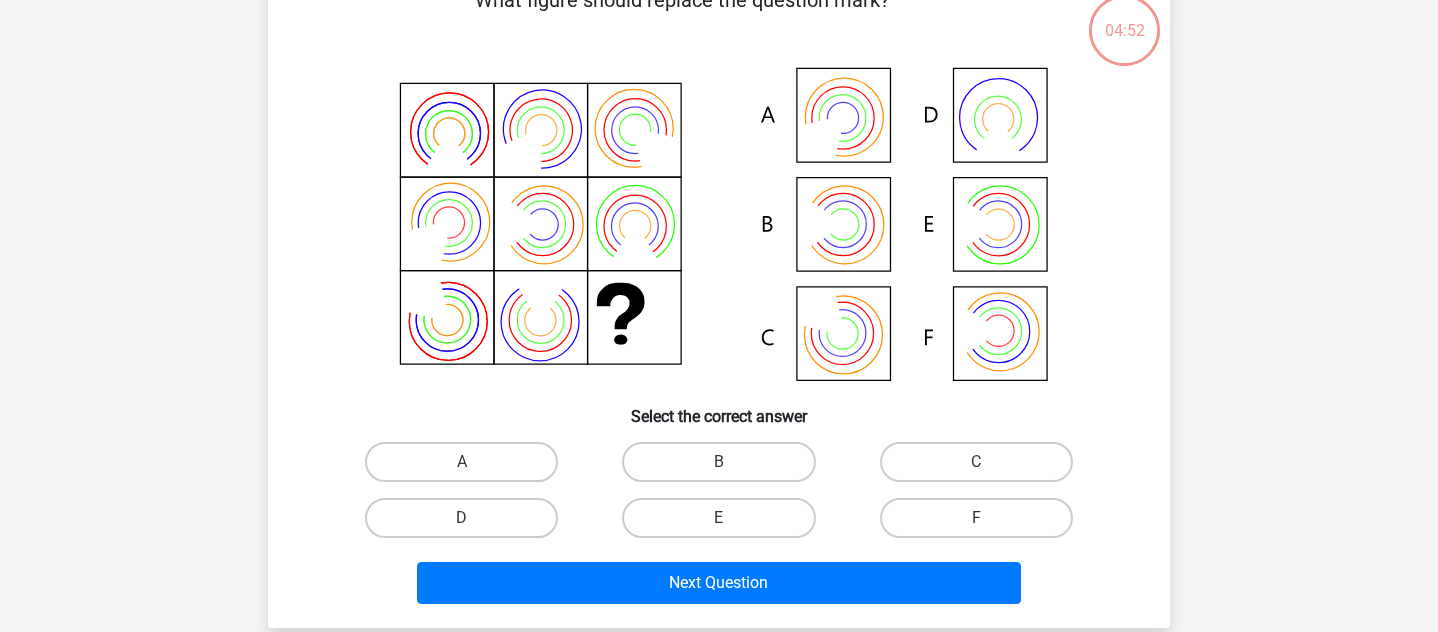scroll, scrollTop: 92, scrollLeft: 0, axis: vertical 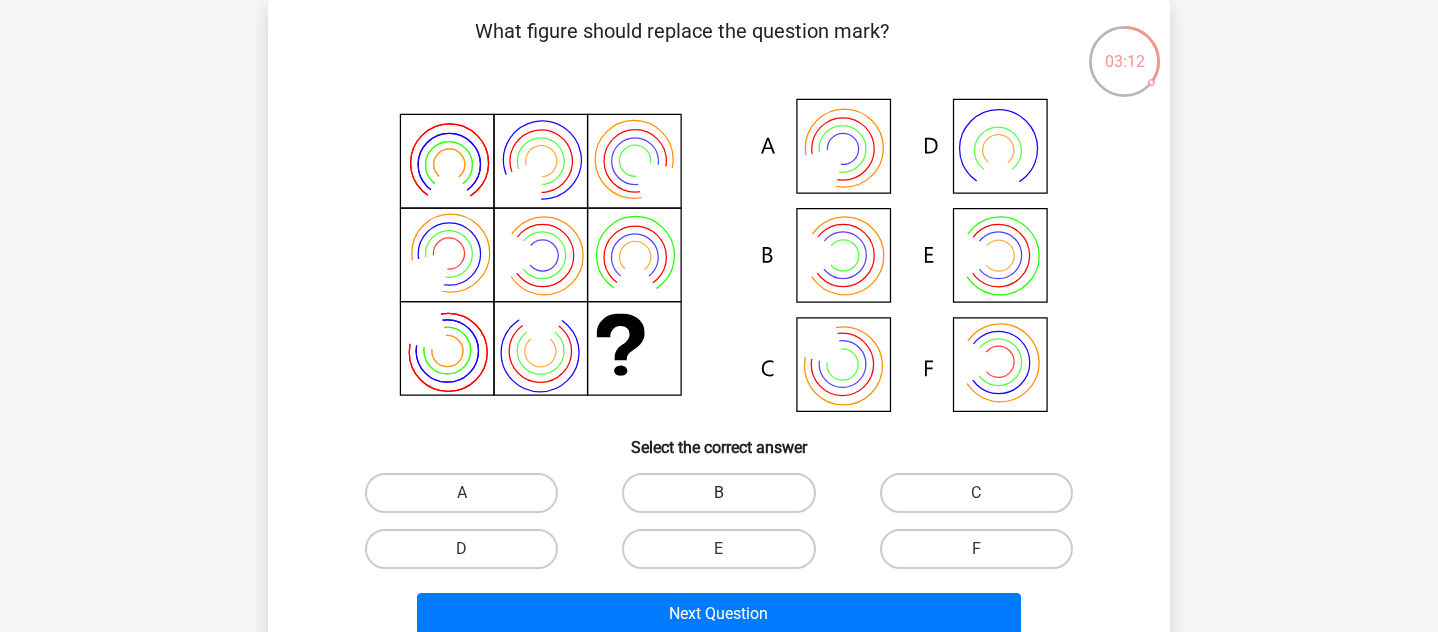 click on "B" at bounding box center (718, 493) 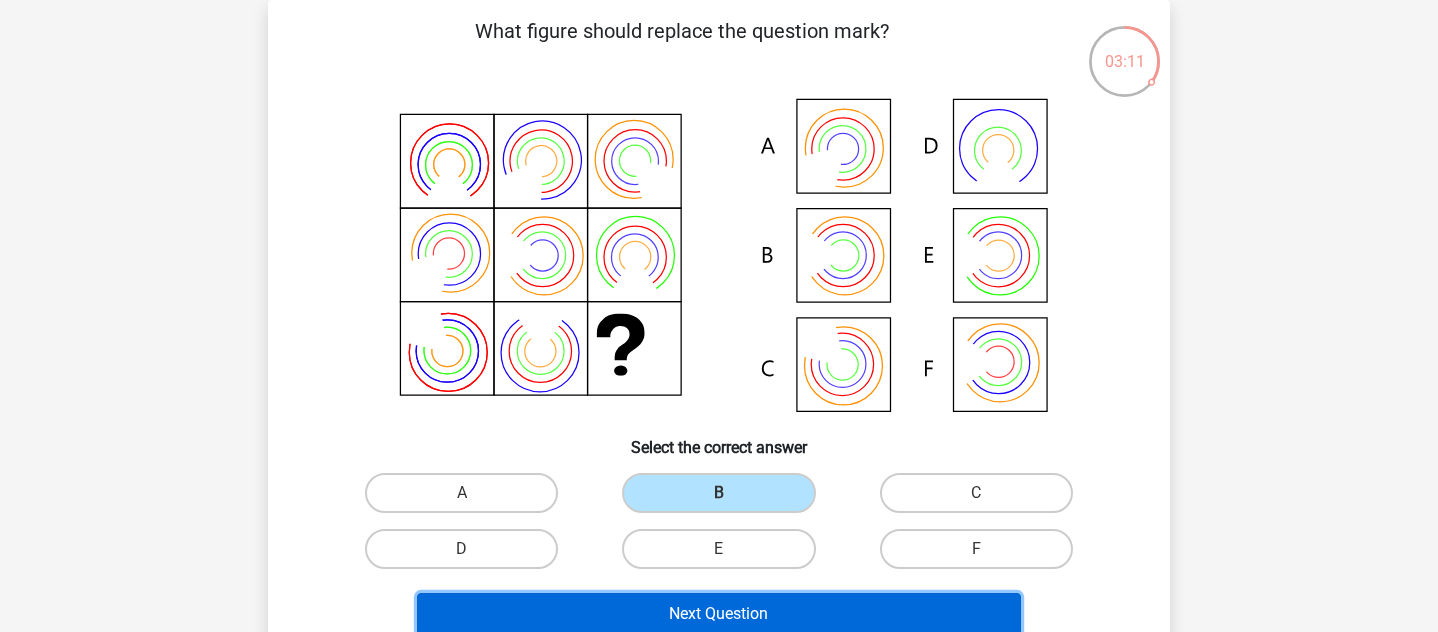 click on "Next Question" at bounding box center (719, 614) 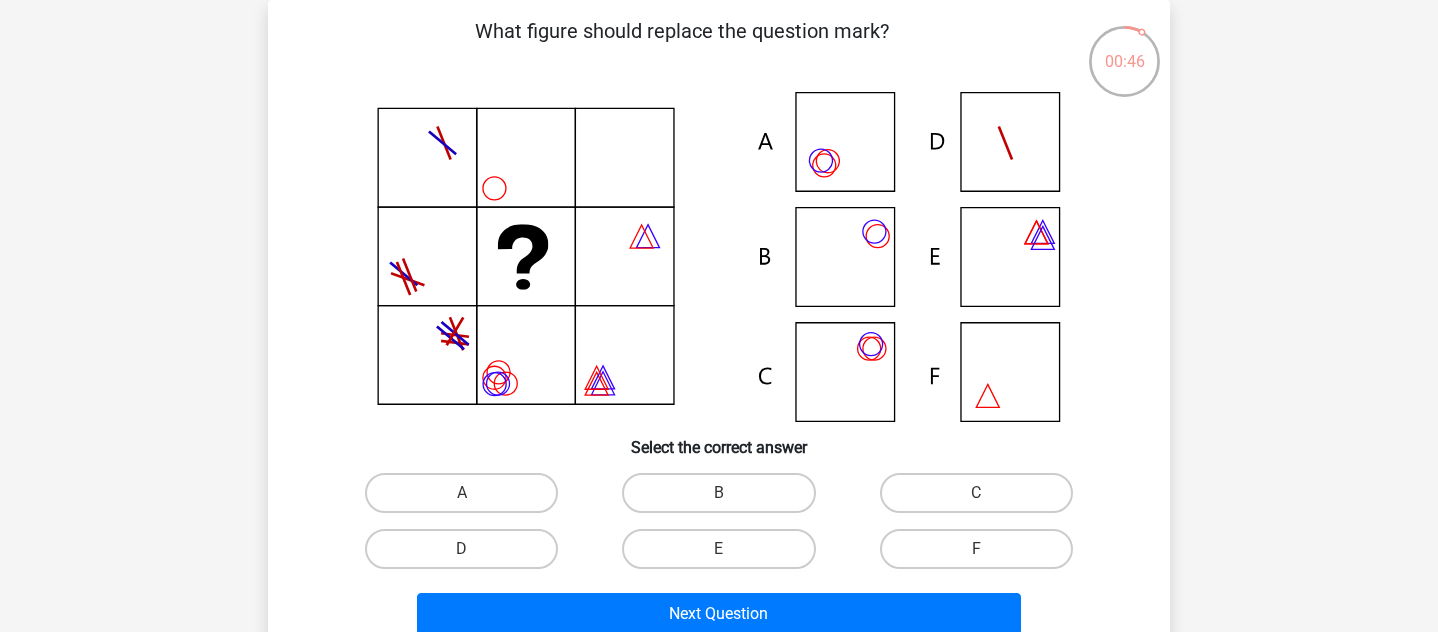 click at bounding box center [719, 257] 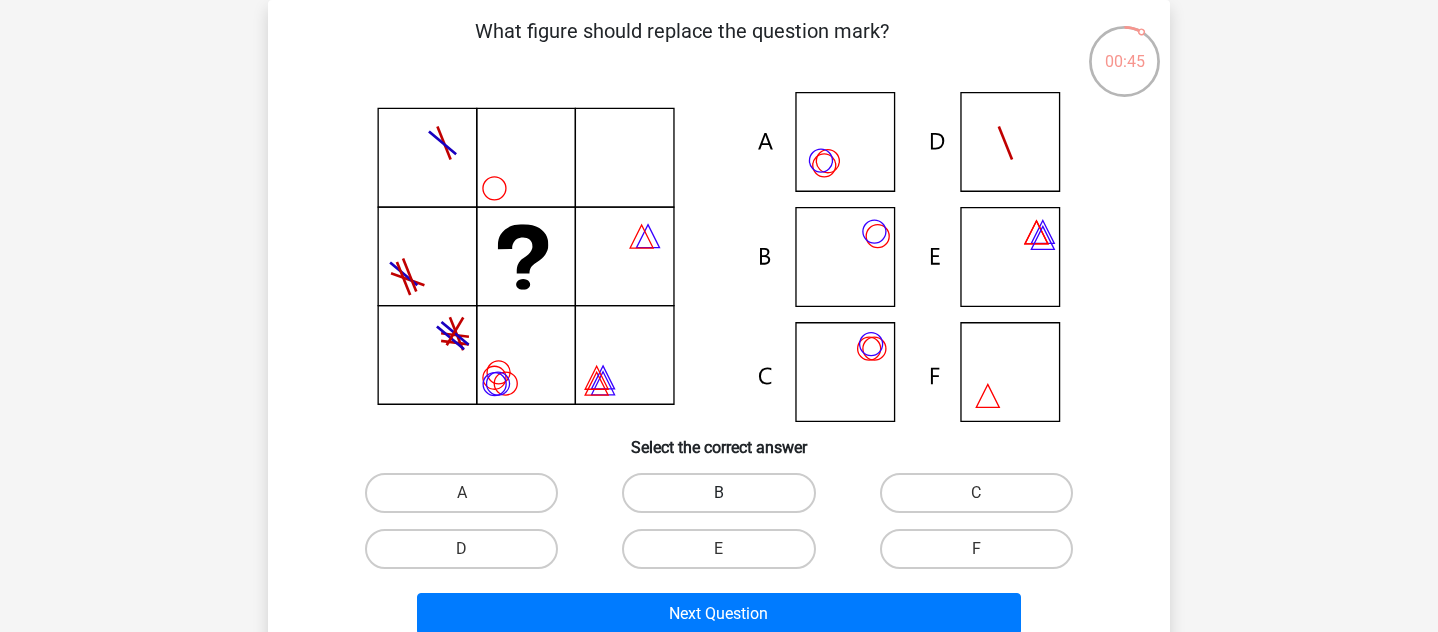 click on "B" at bounding box center (718, 493) 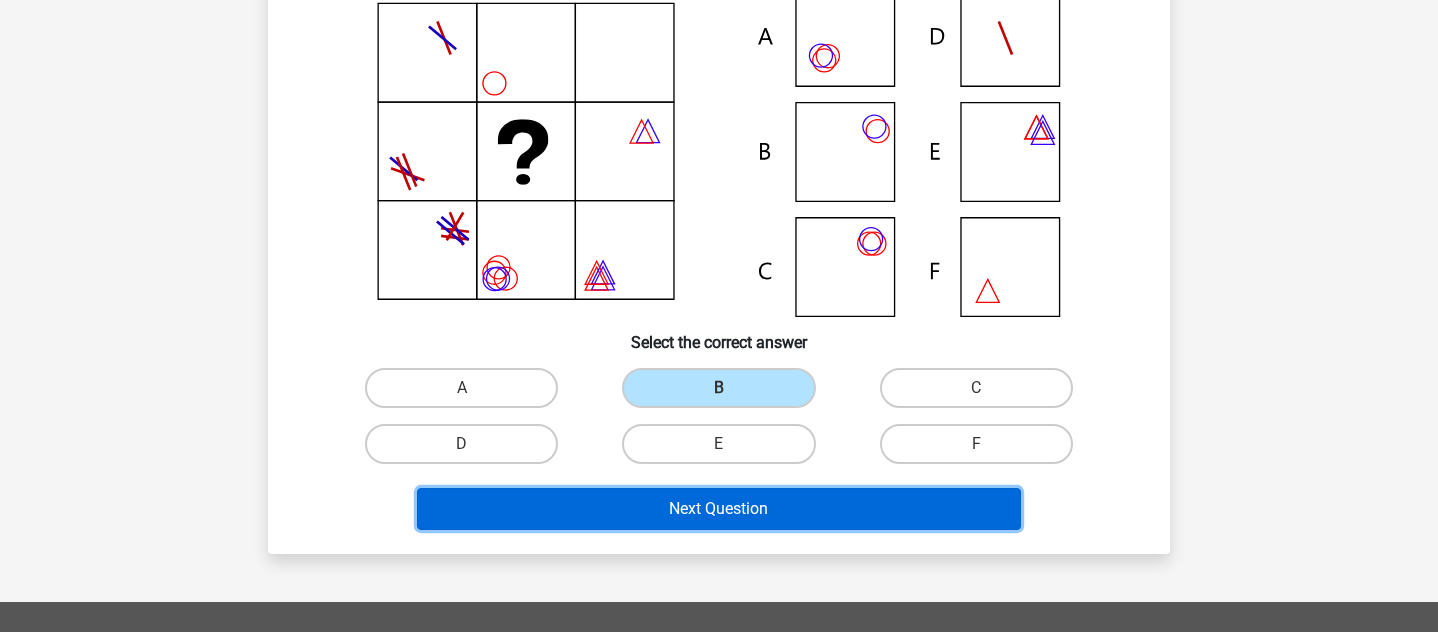 click on "Next Question" at bounding box center (719, 509) 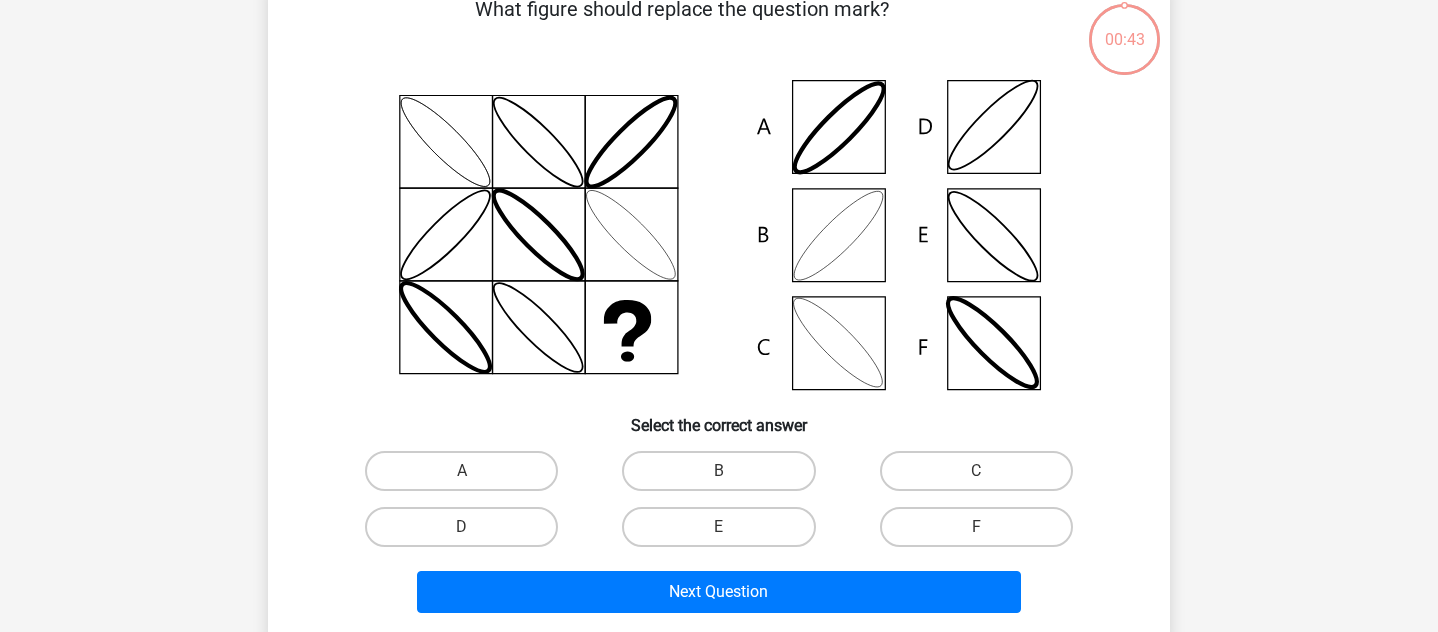 scroll, scrollTop: 92, scrollLeft: 0, axis: vertical 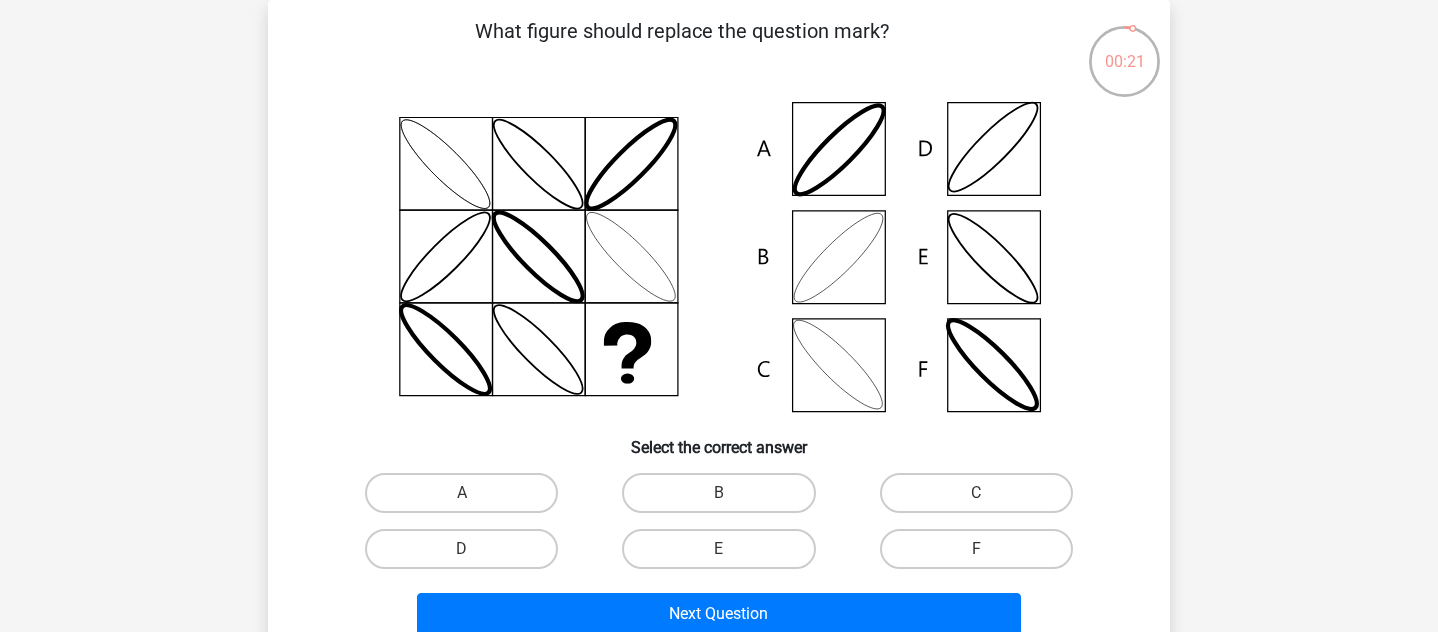 click at bounding box center [719, 257] 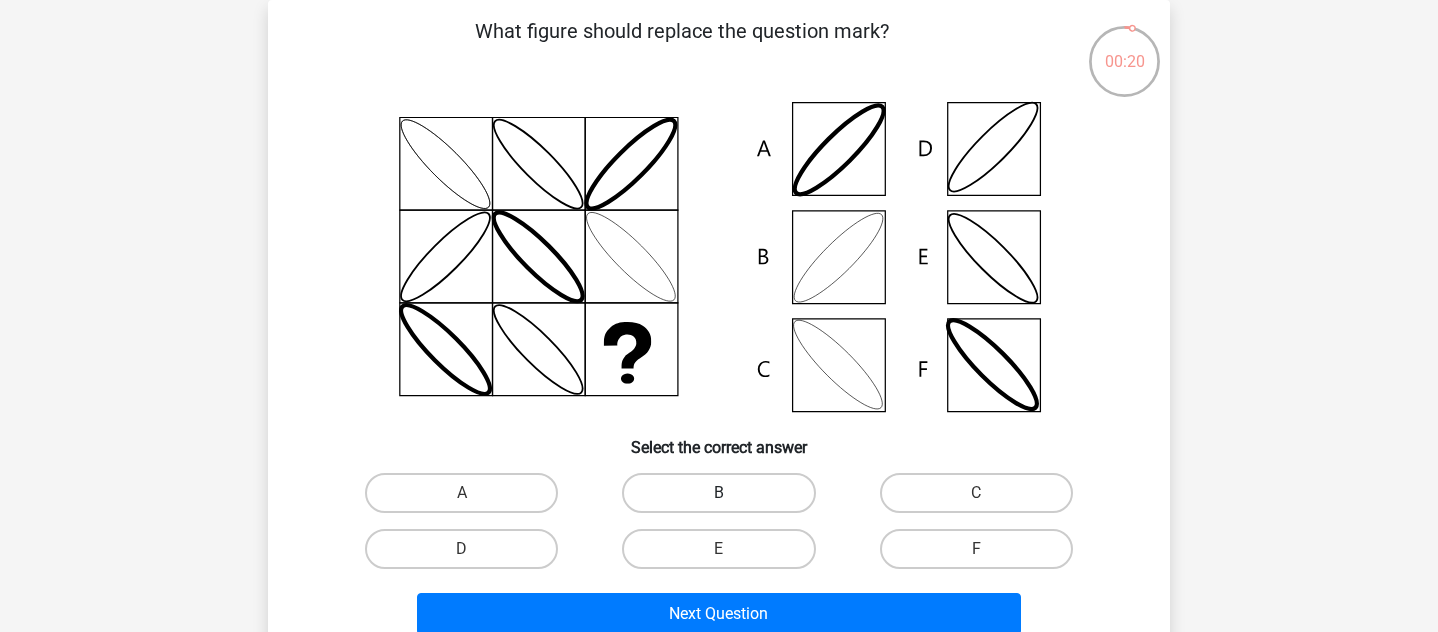 click on "B" at bounding box center [718, 493] 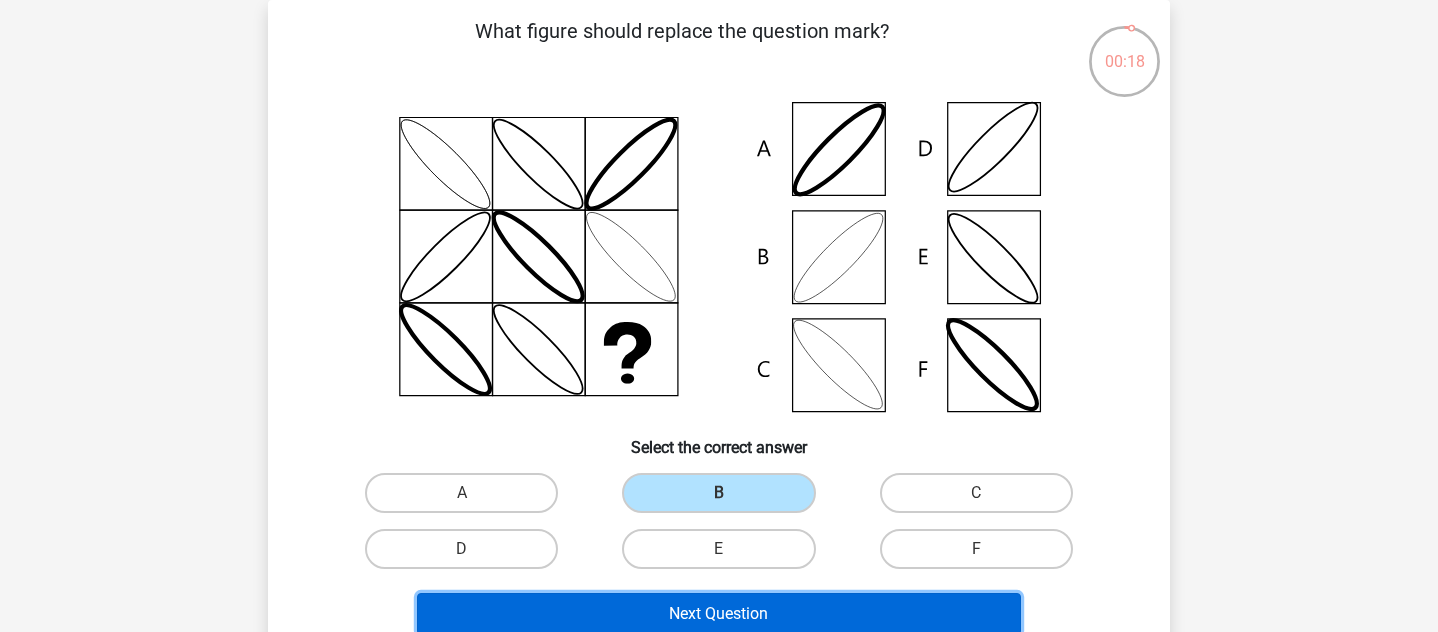 click on "Next Question" at bounding box center [719, 614] 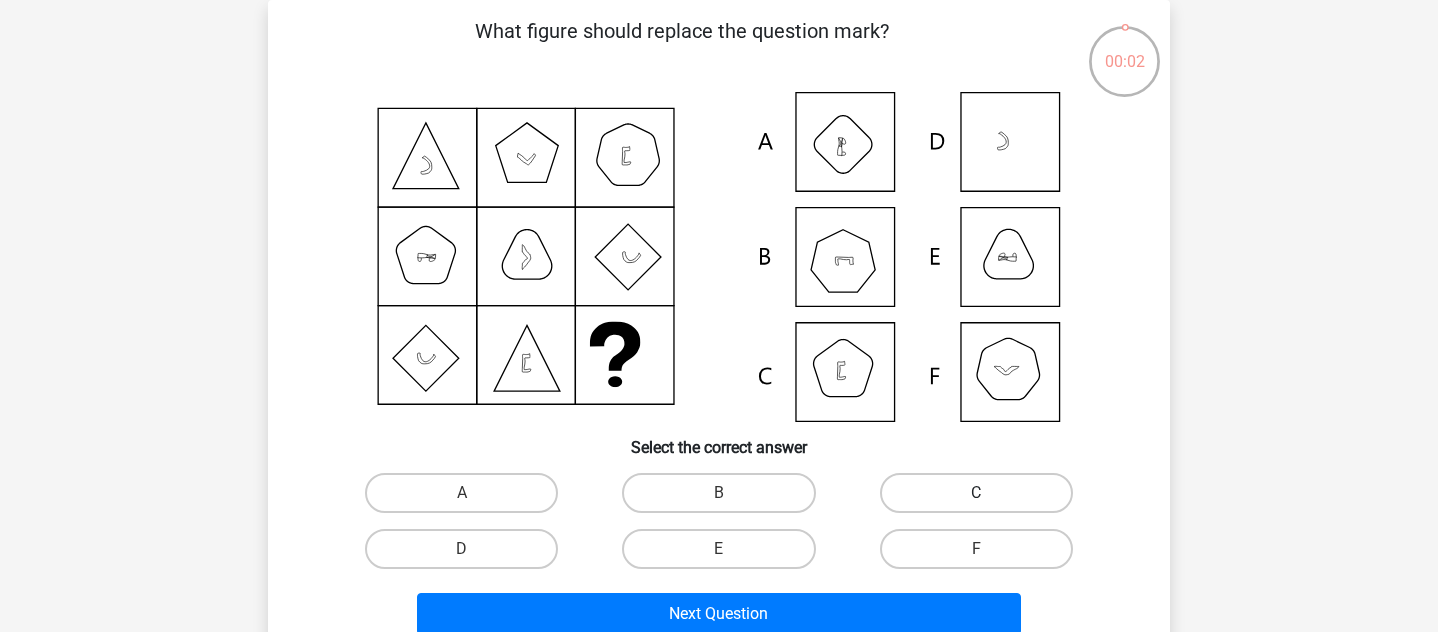 click on "C" at bounding box center [976, 493] 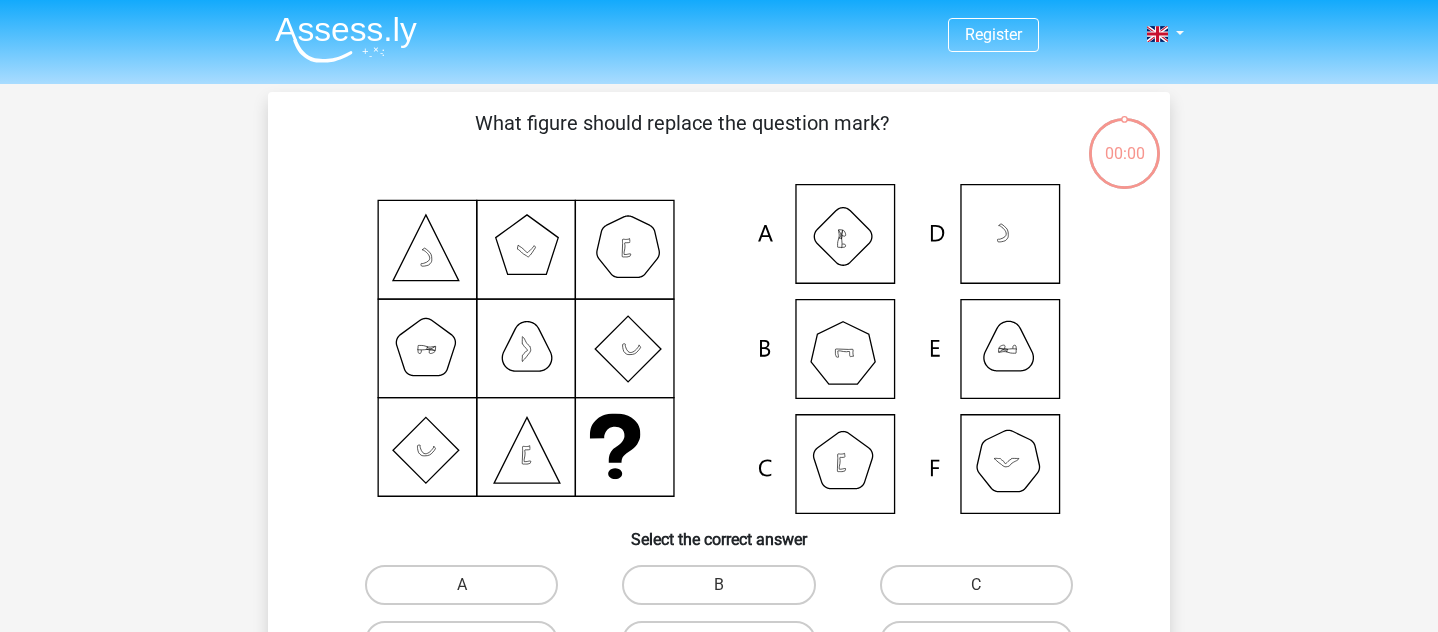 scroll, scrollTop: 92, scrollLeft: 0, axis: vertical 